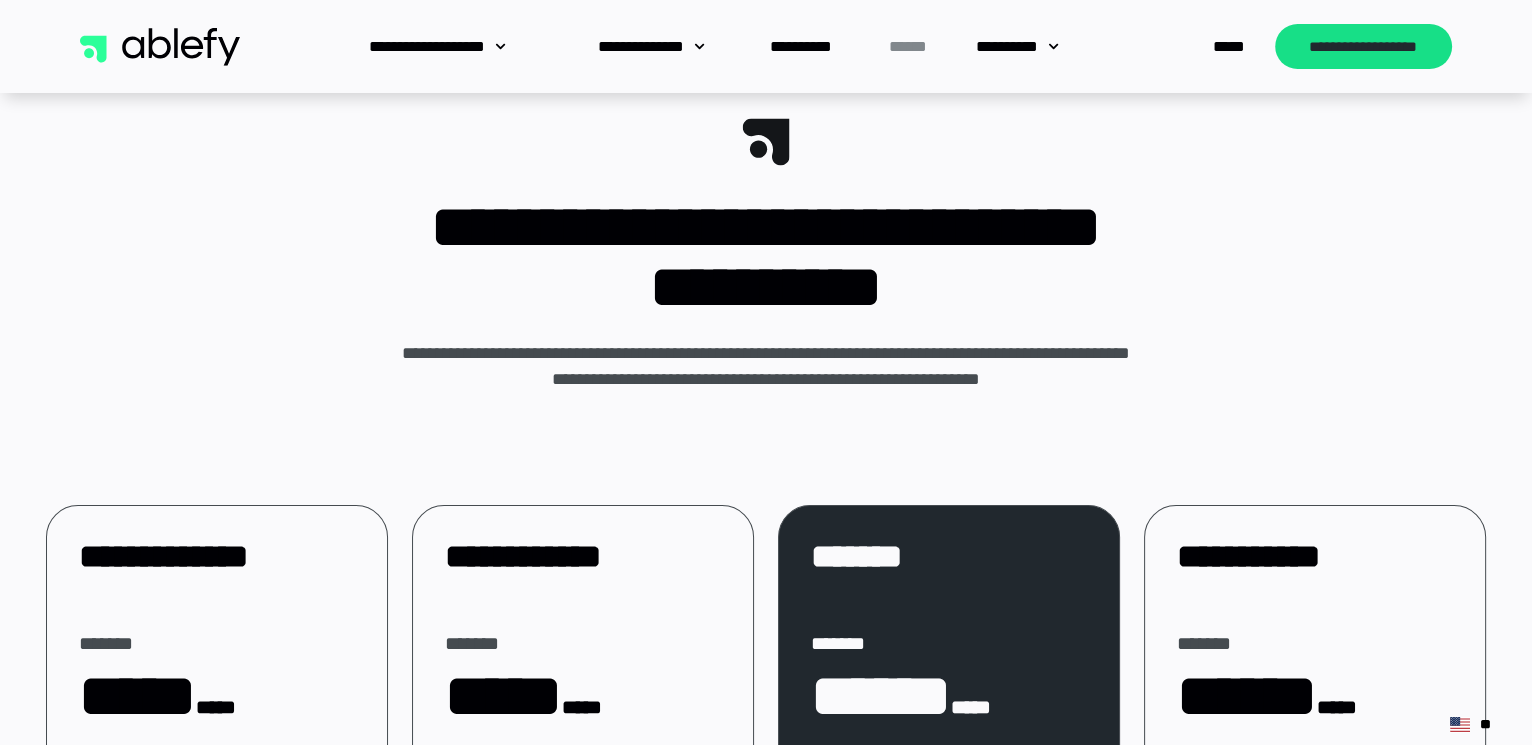 scroll, scrollTop: 0, scrollLeft: 0, axis: both 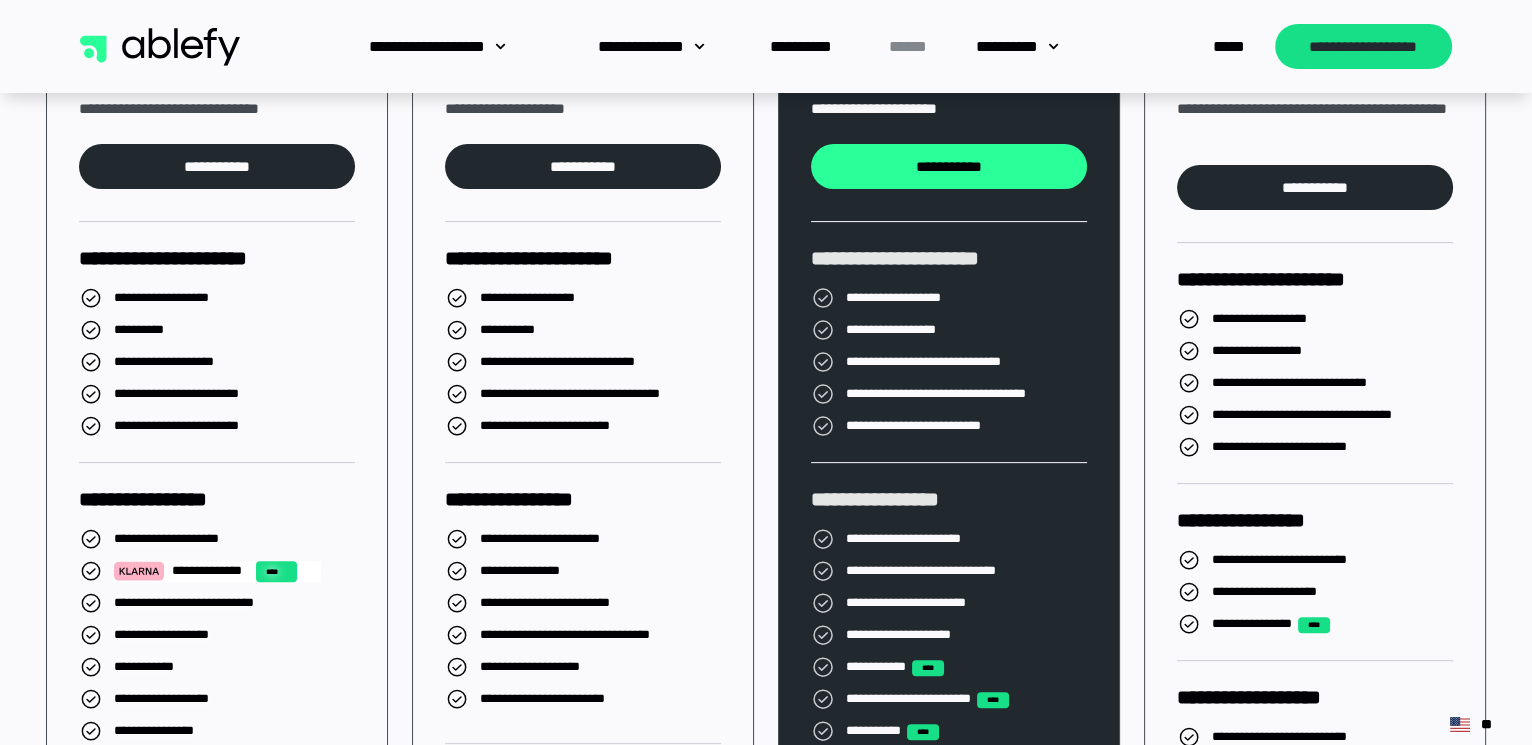 click on "**********" at bounding box center [766, 498] 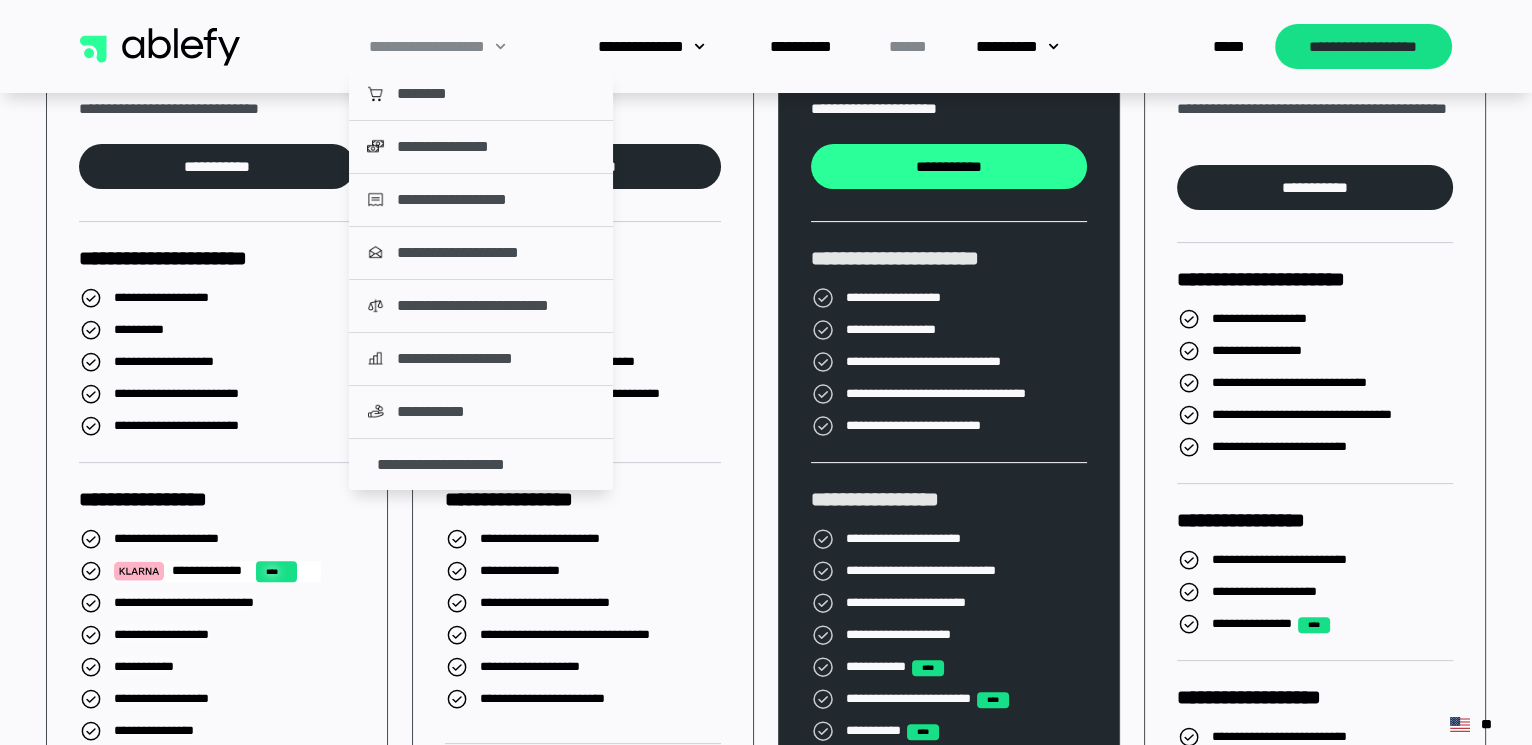 click on "**********" 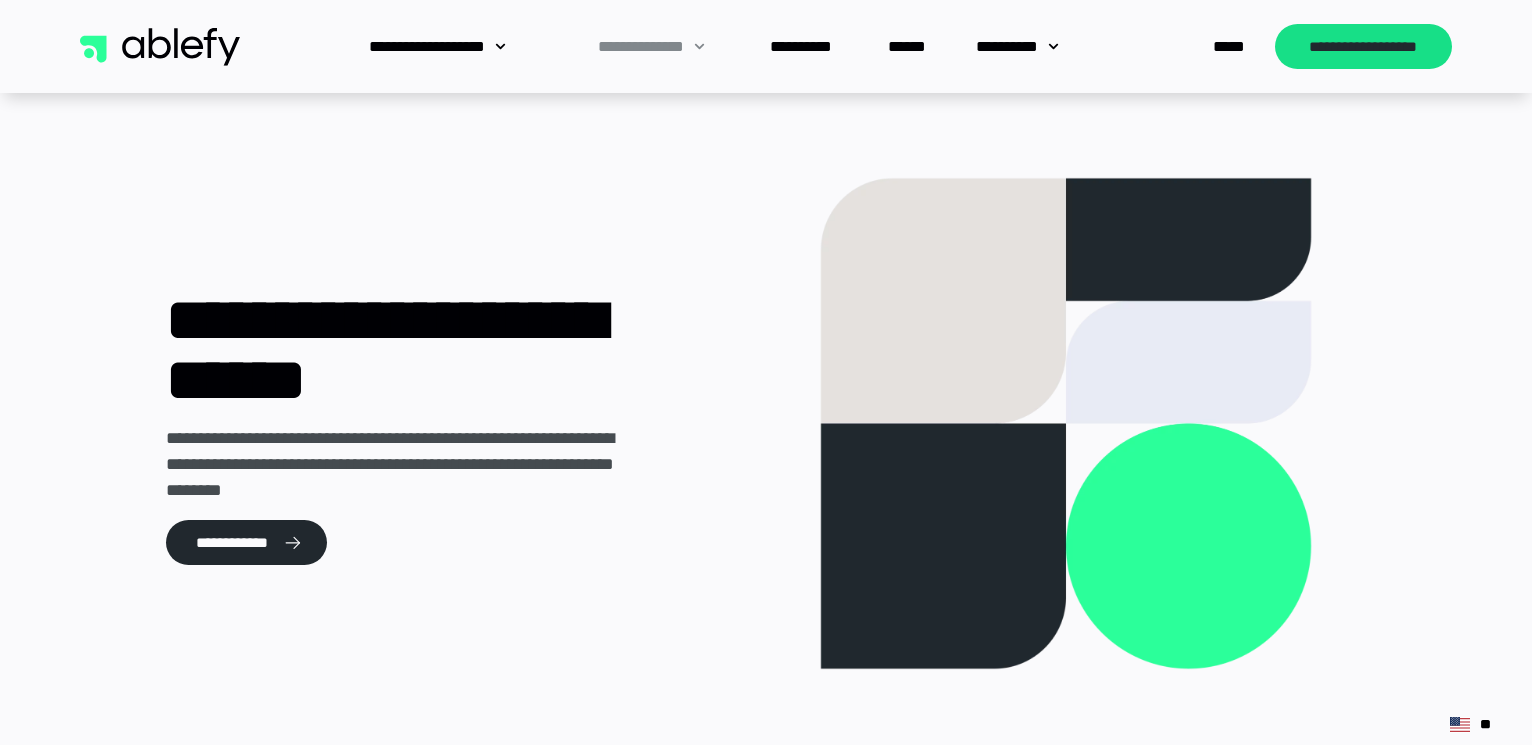 scroll, scrollTop: 3750, scrollLeft: 0, axis: vertical 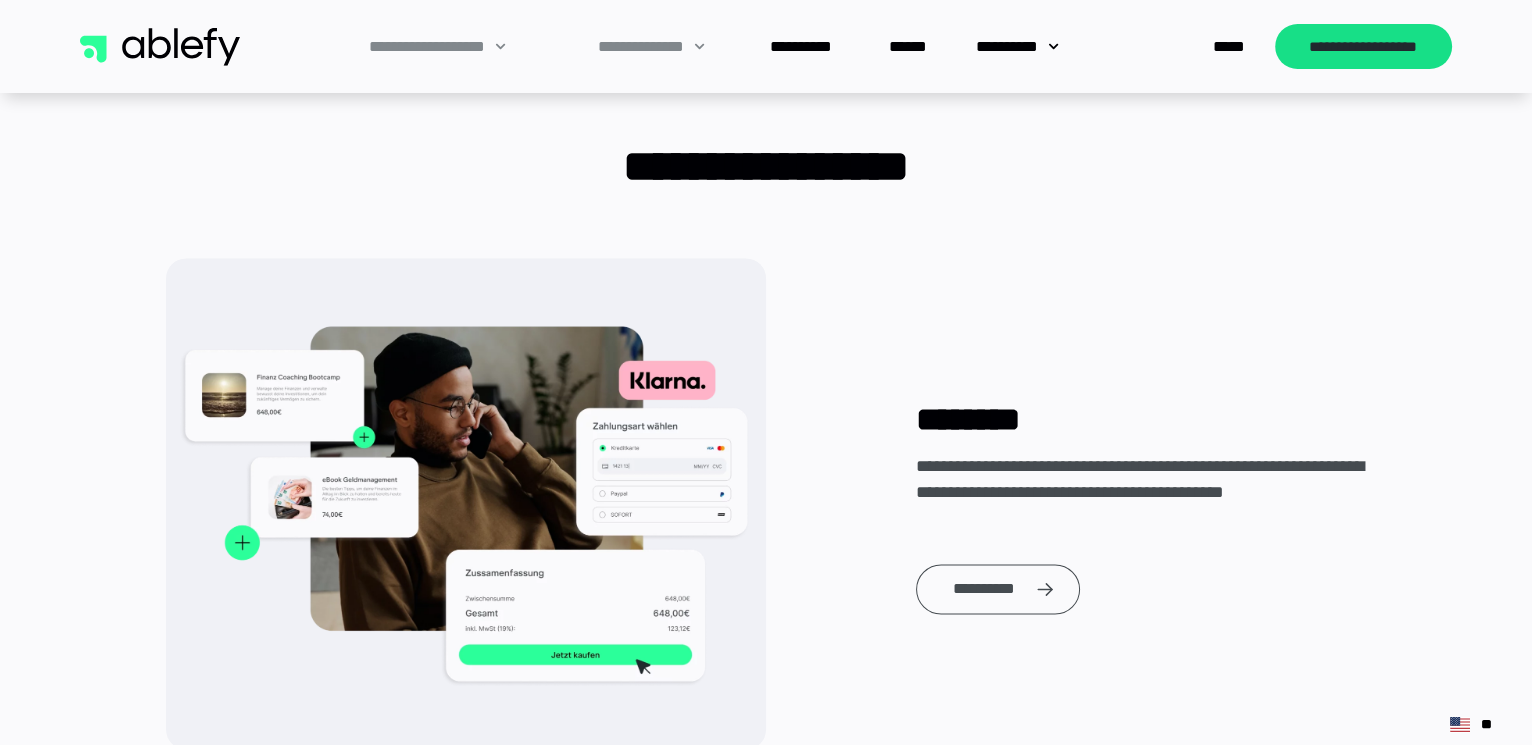 click on "**********" at bounding box center [766, 484] 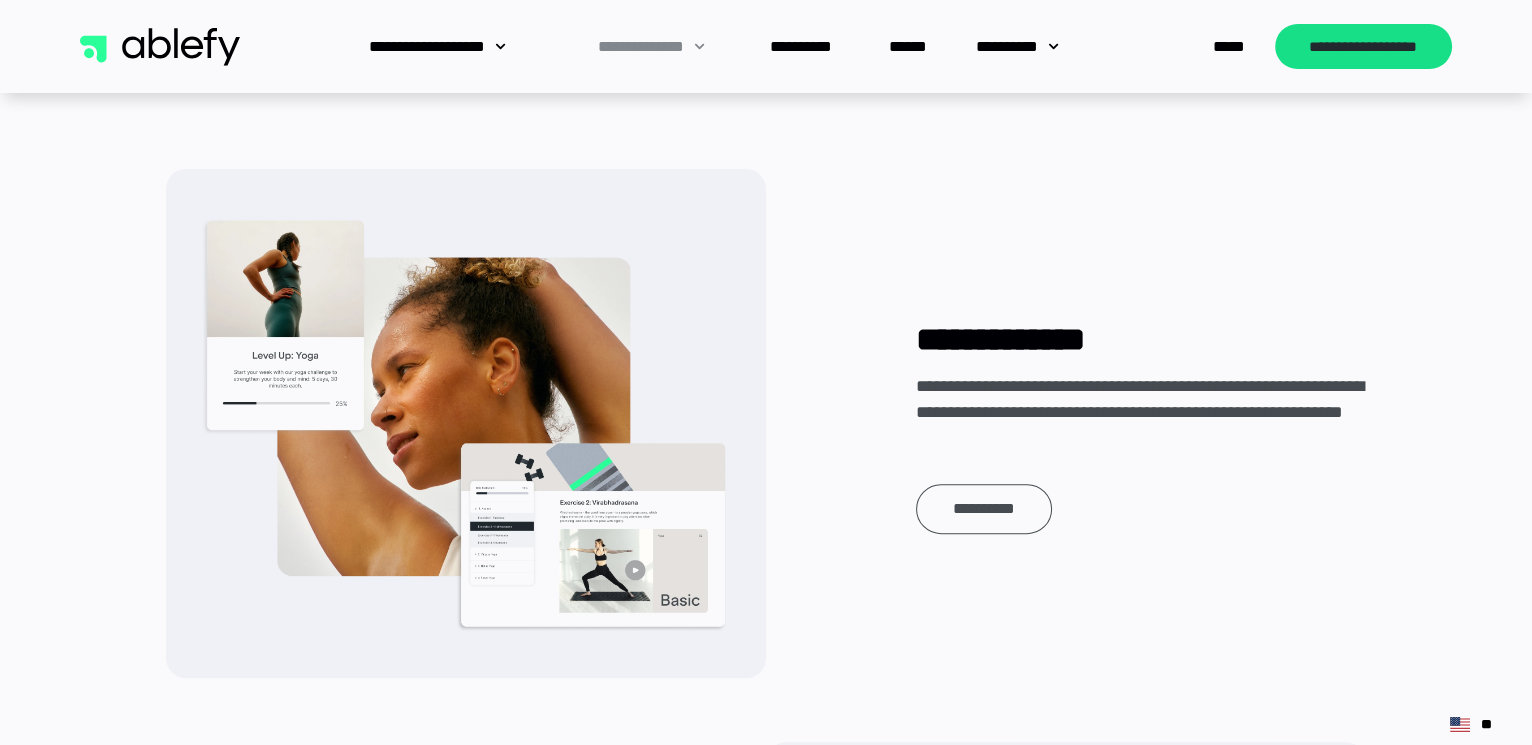 scroll, scrollTop: 0, scrollLeft: 0, axis: both 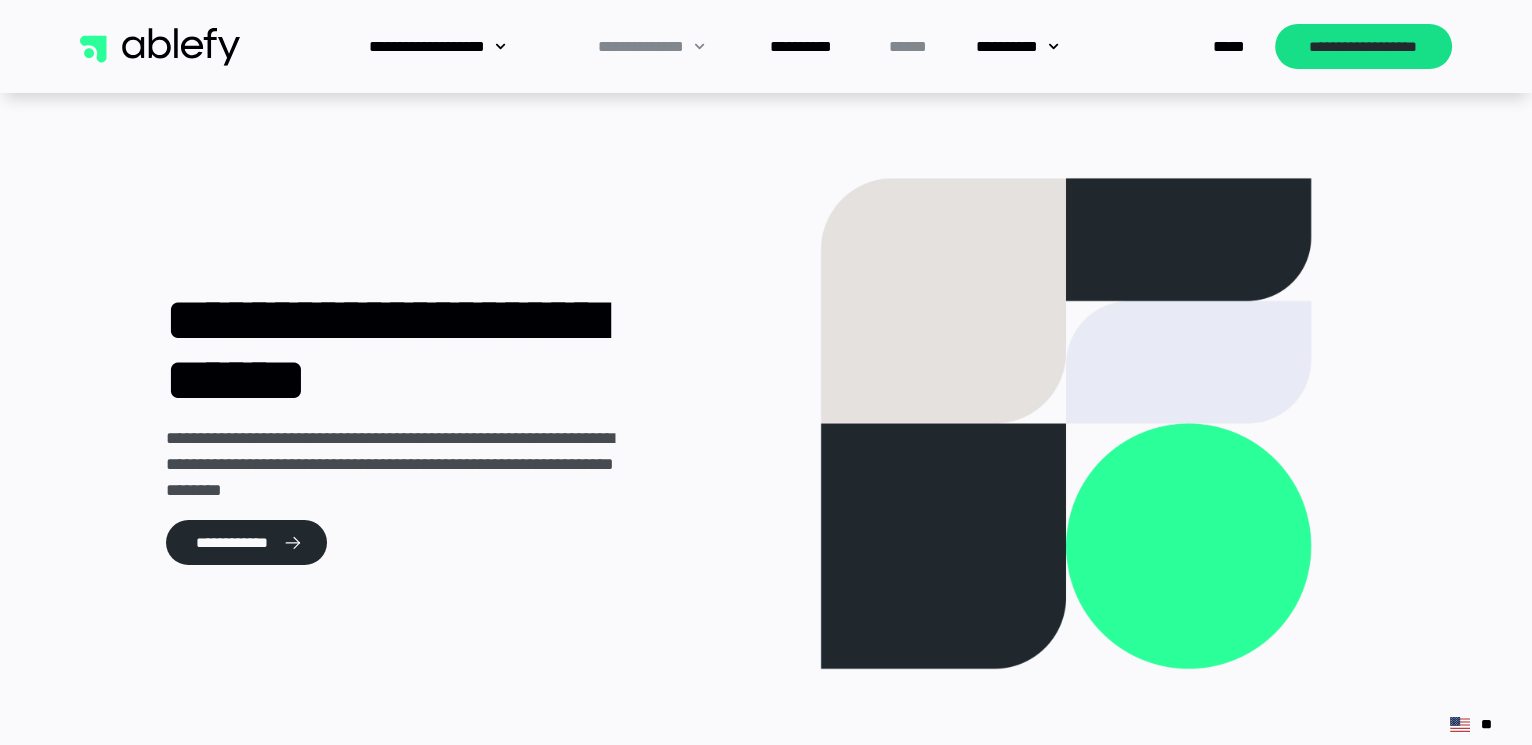 click on "******" 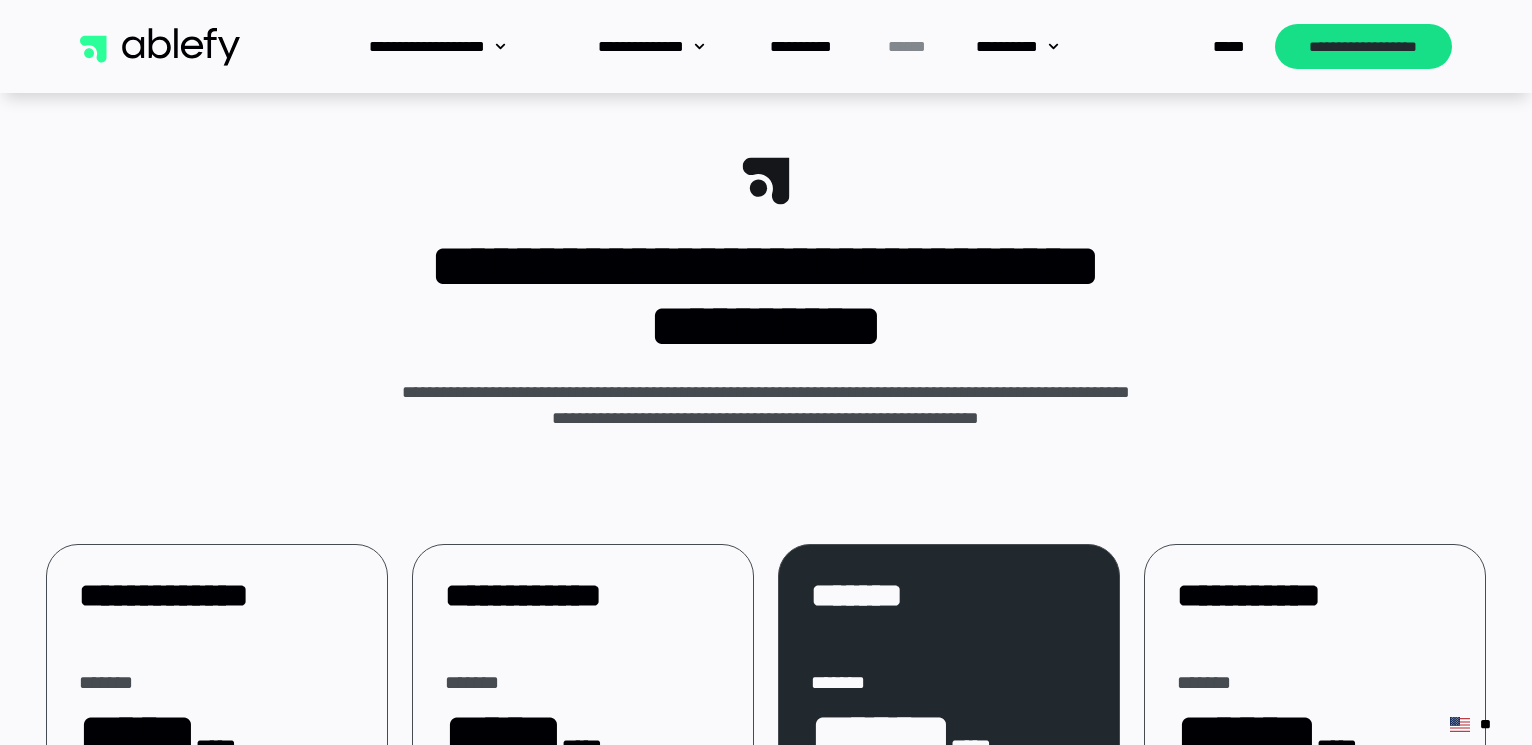scroll, scrollTop: 0, scrollLeft: 0, axis: both 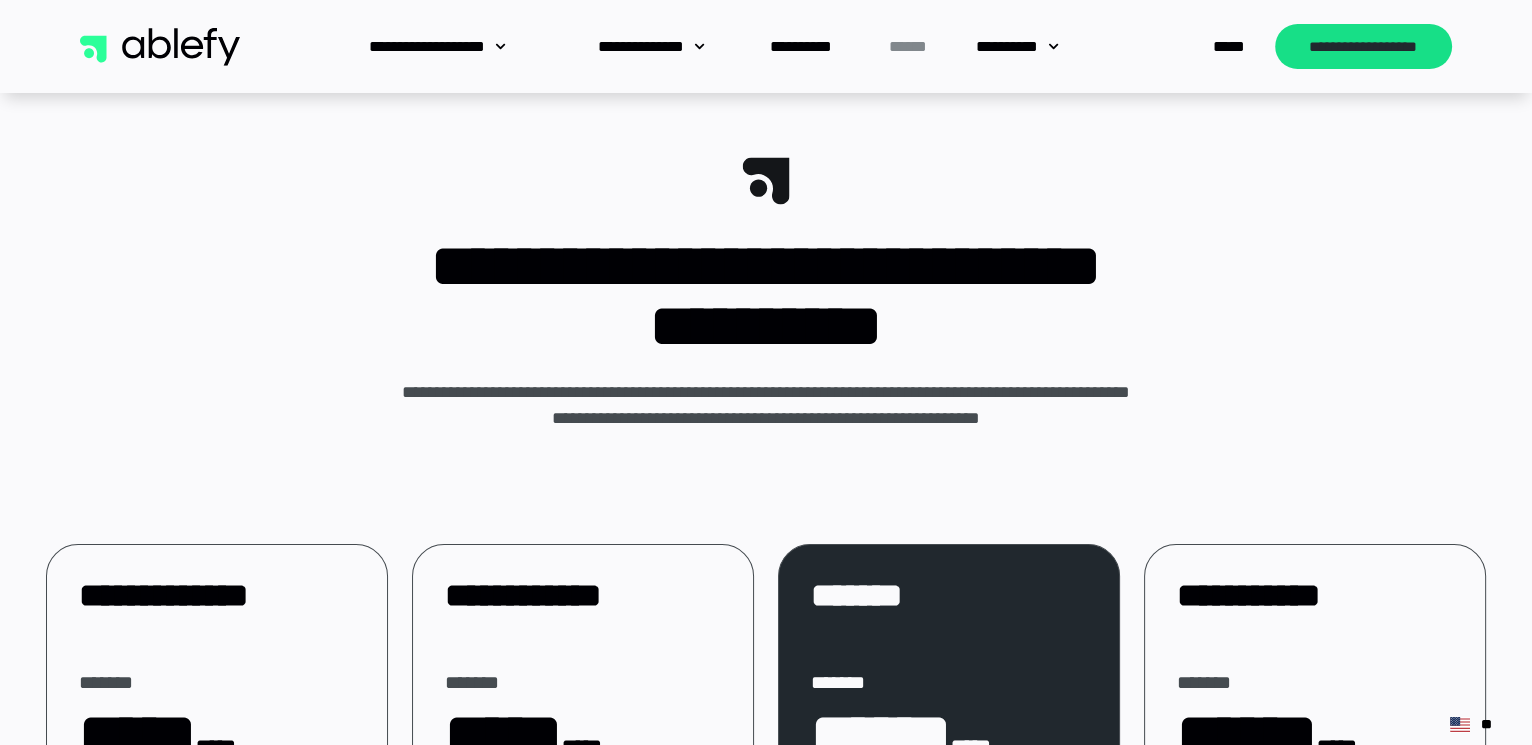 click on "**********" at bounding box center [766, 262] 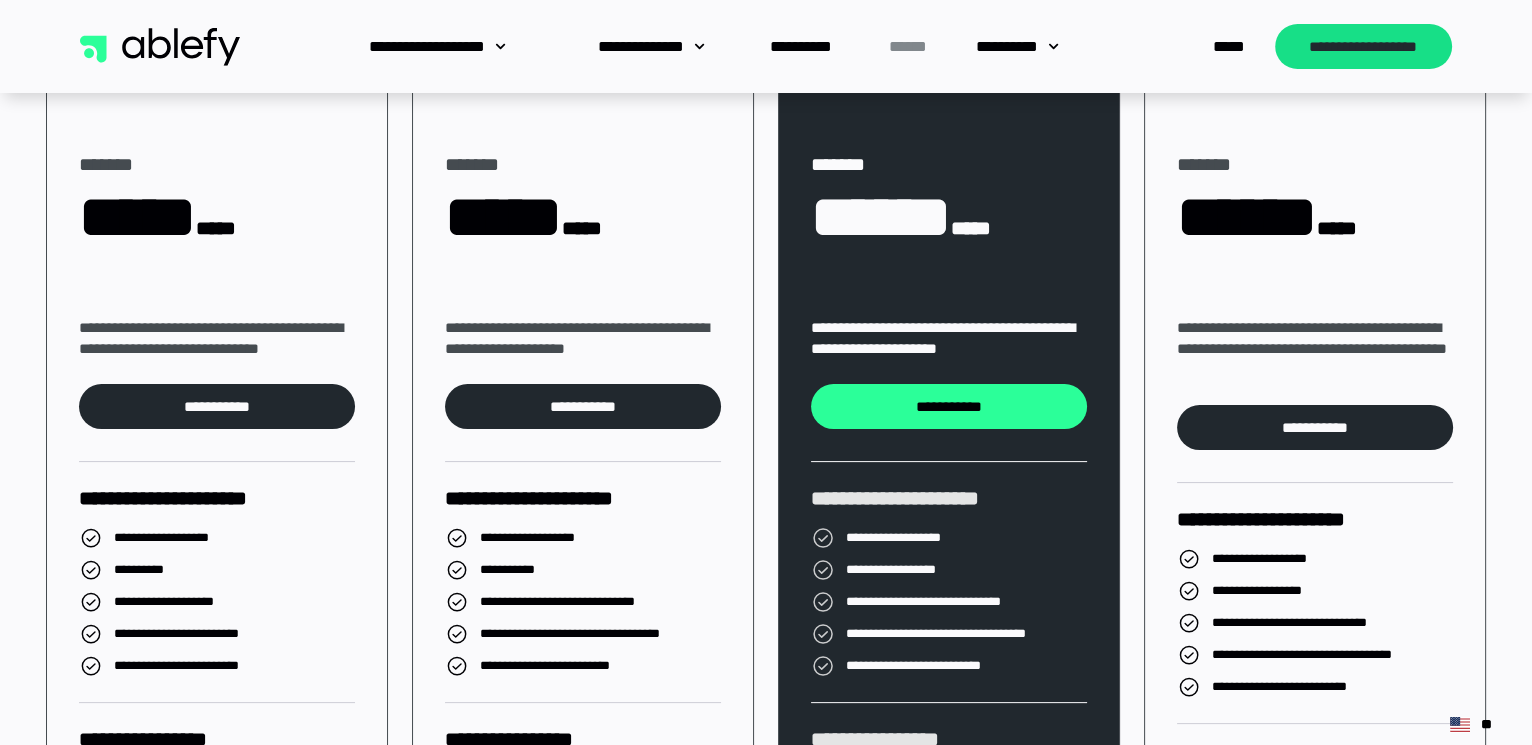 scroll, scrollTop: 558, scrollLeft: 0, axis: vertical 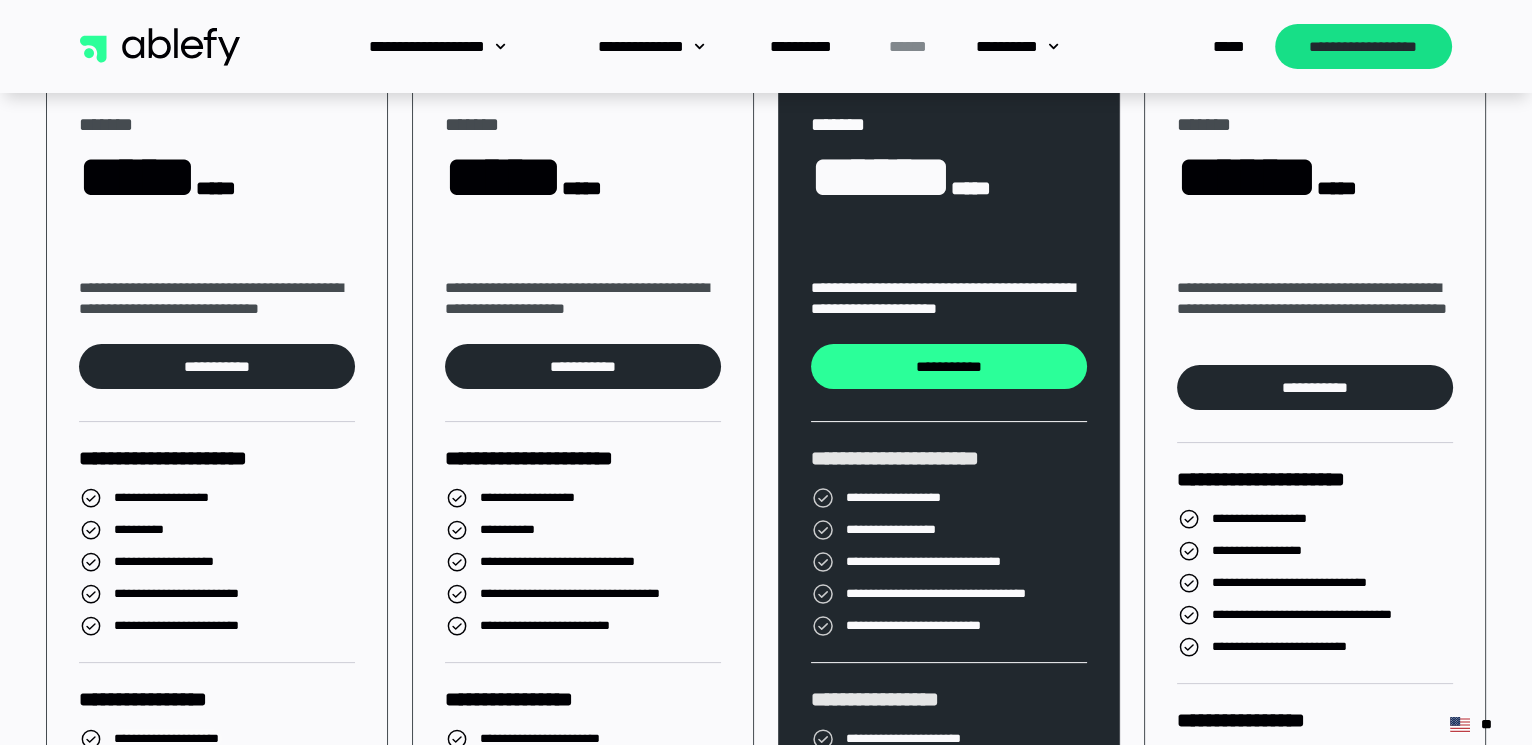 click on "**********" at bounding box center (766, 721) 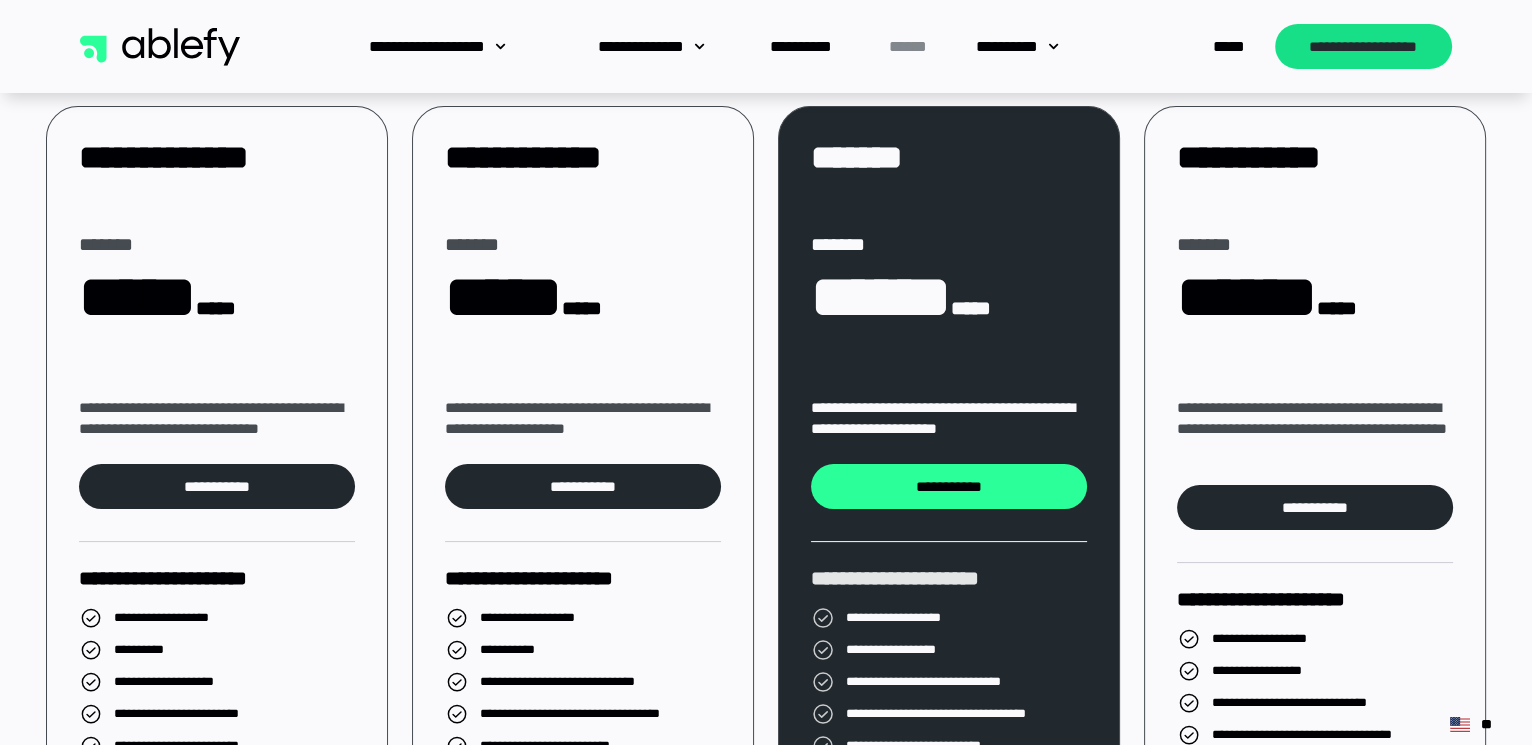 scroll, scrollTop: 398, scrollLeft: 0, axis: vertical 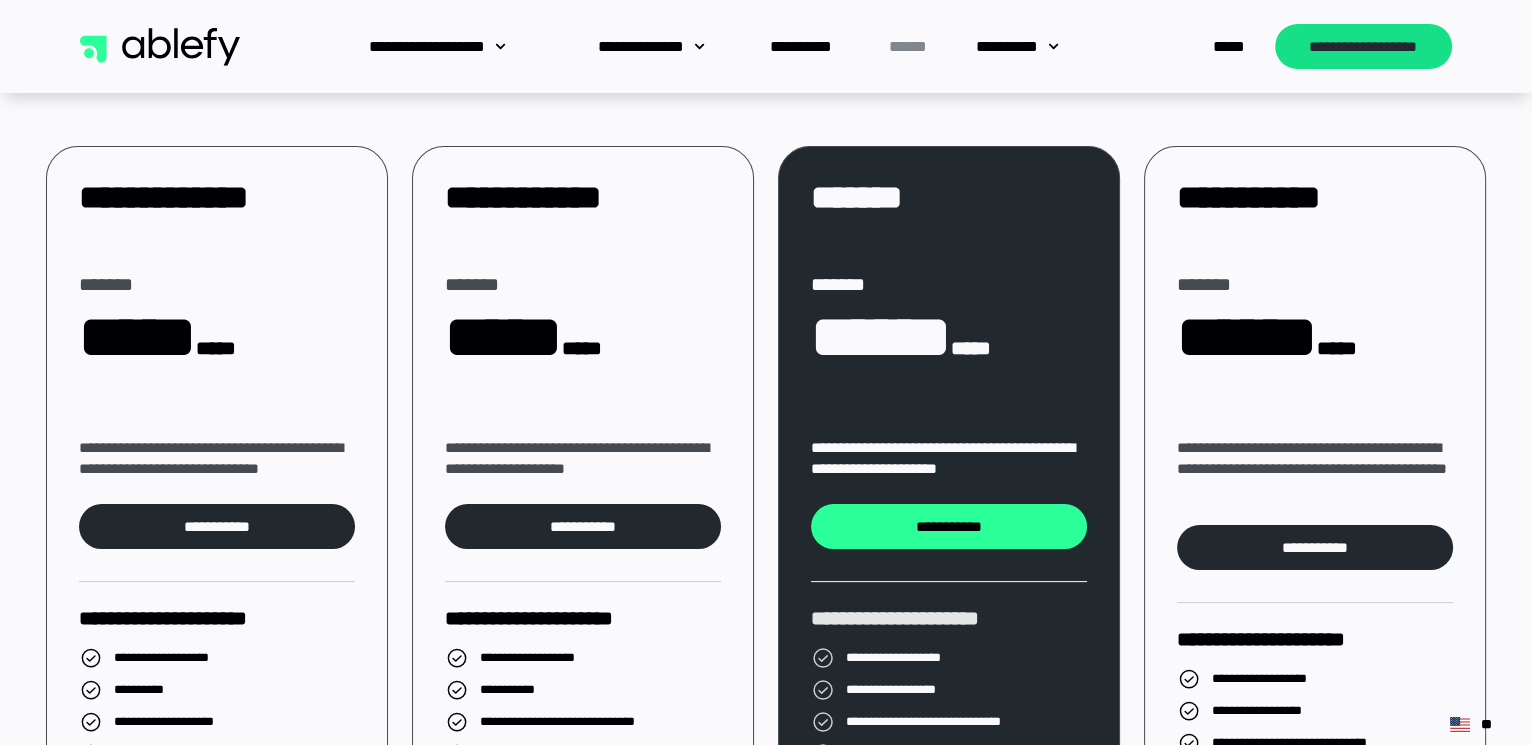 click on "**********" at bounding box center [766, 881] 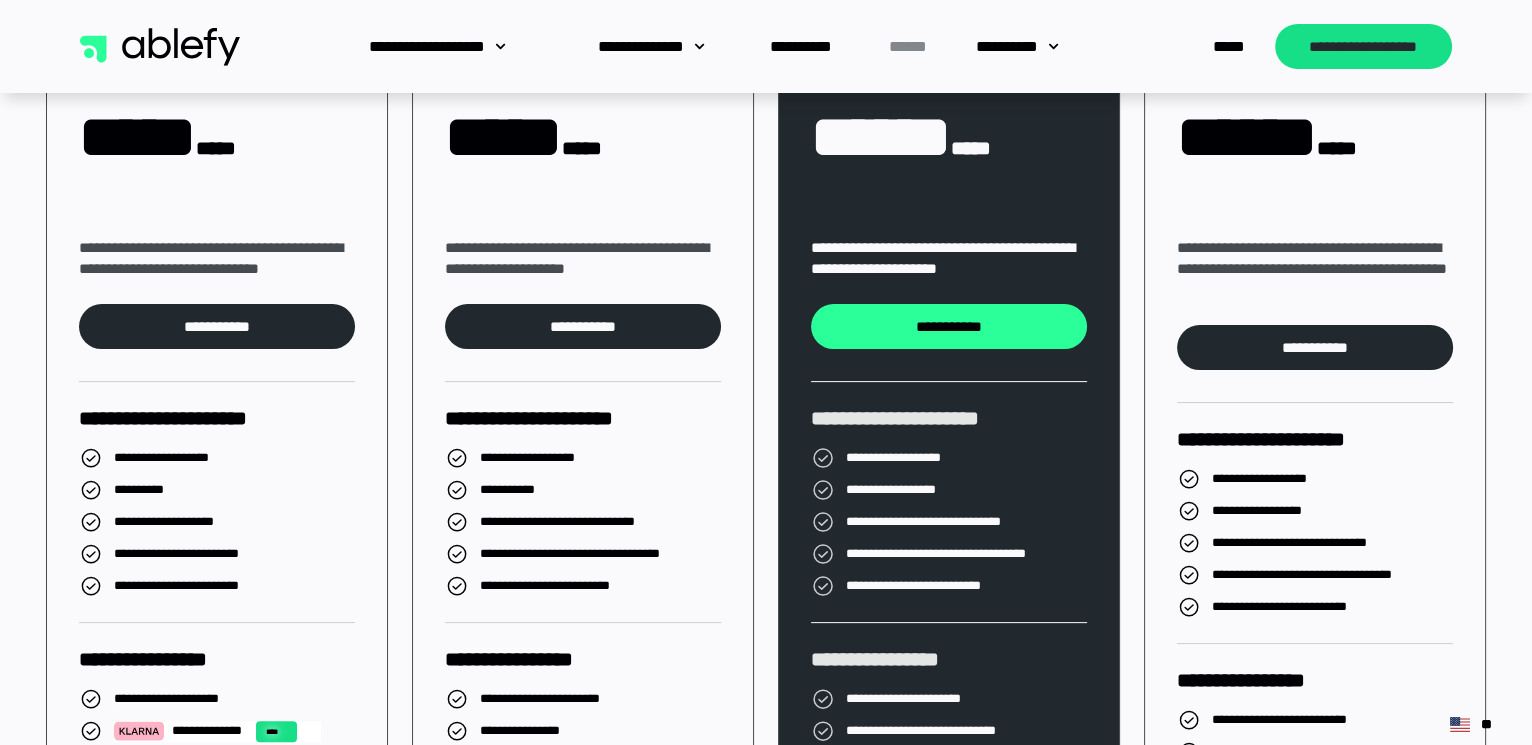 scroll, scrollTop: 558, scrollLeft: 0, axis: vertical 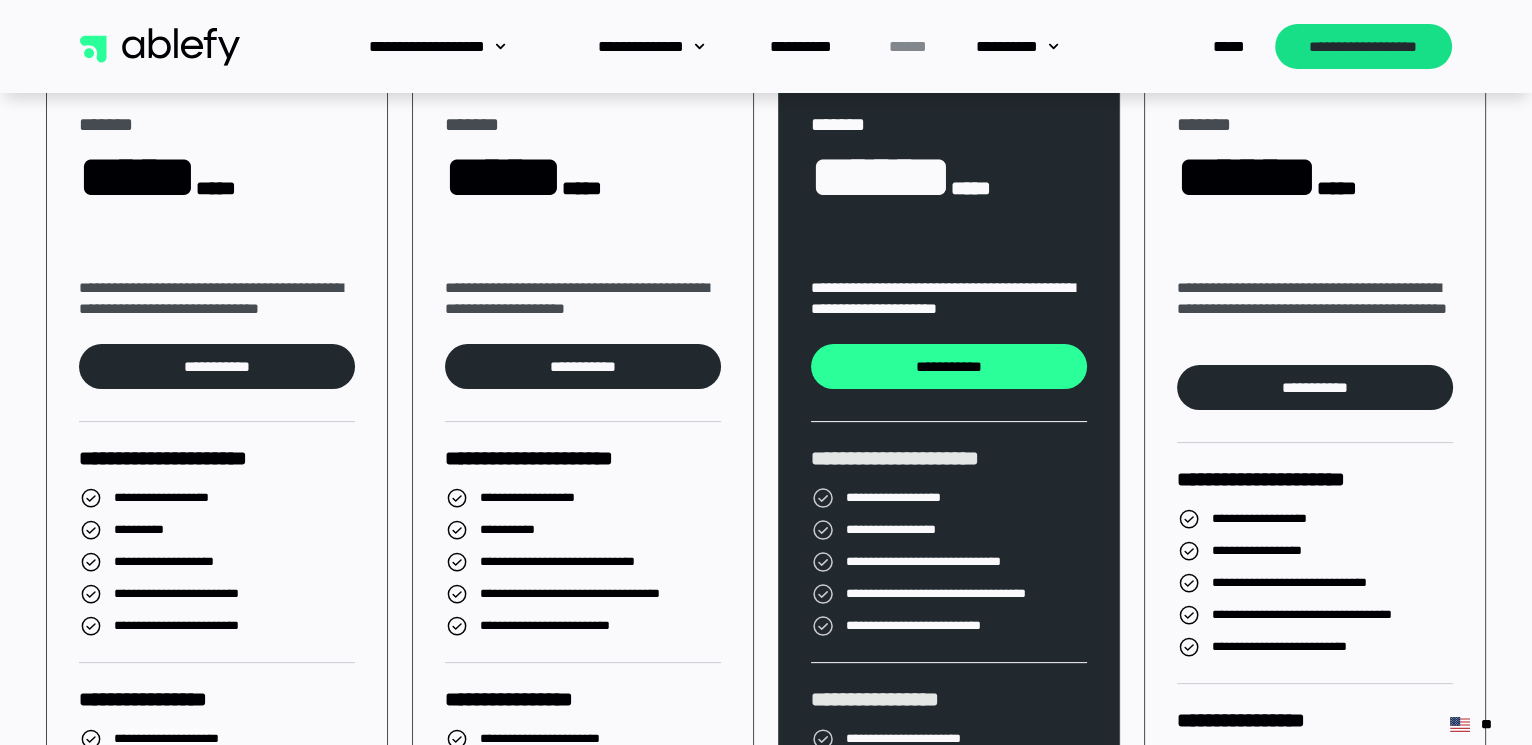 click on "**********" at bounding box center [766, 721] 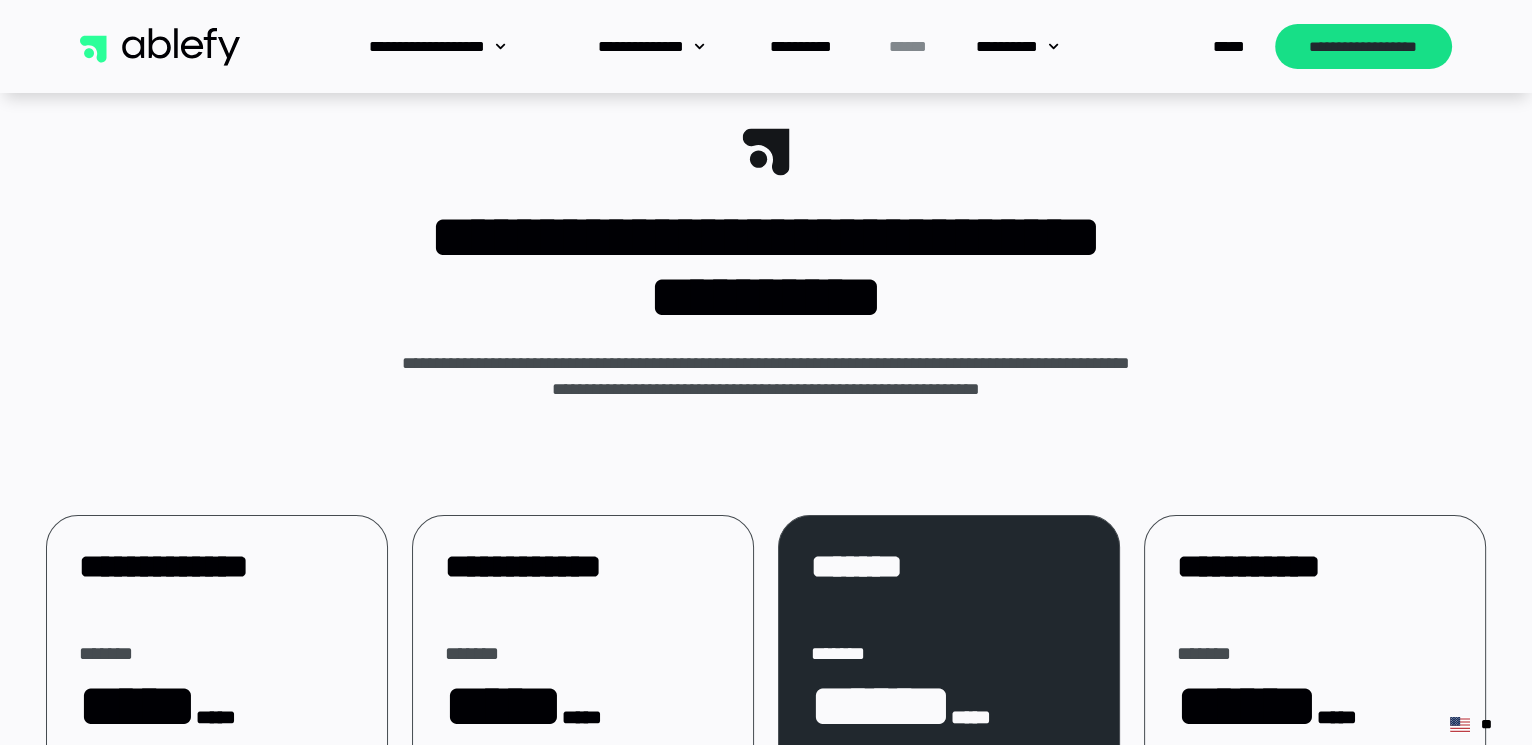 click at bounding box center [160, 47] 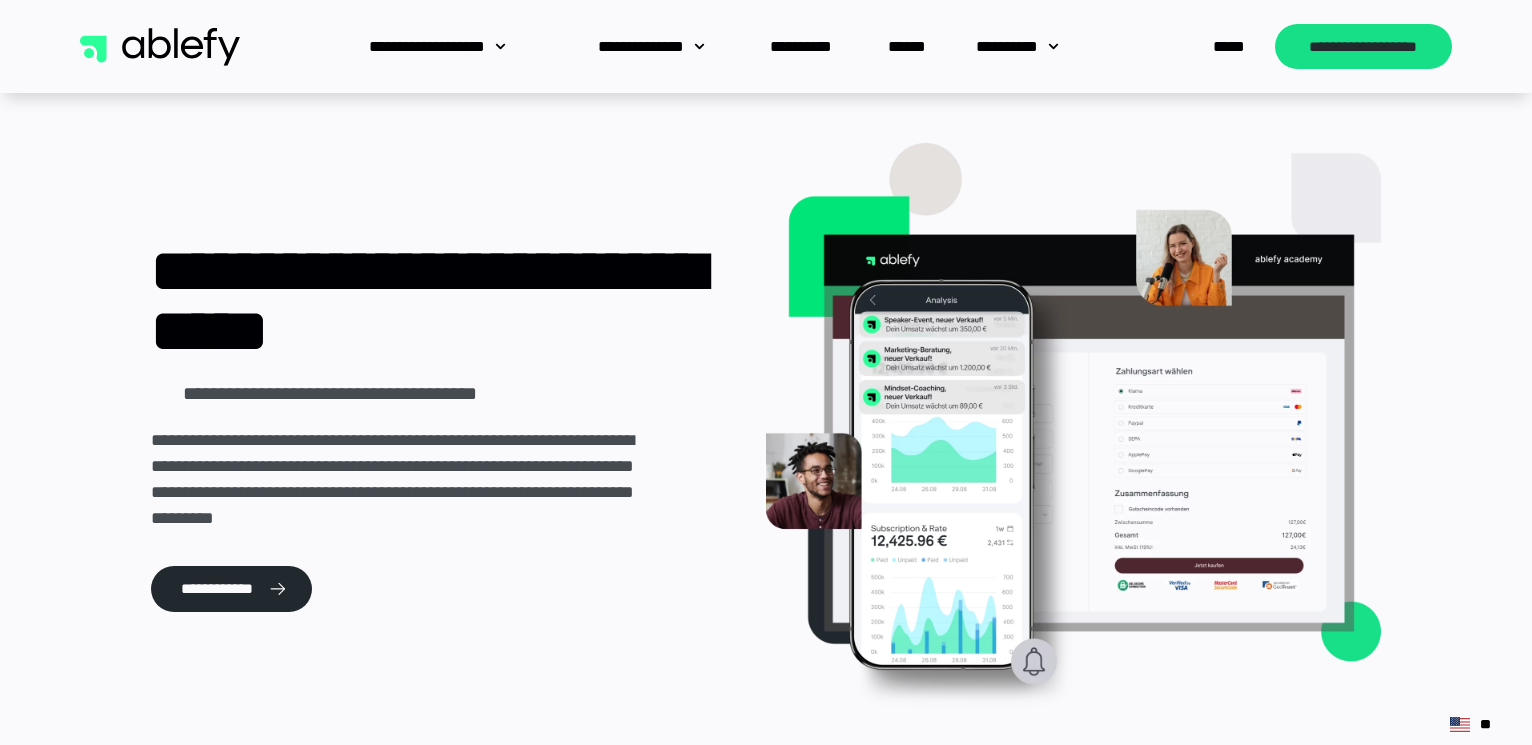 scroll, scrollTop: 0, scrollLeft: 0, axis: both 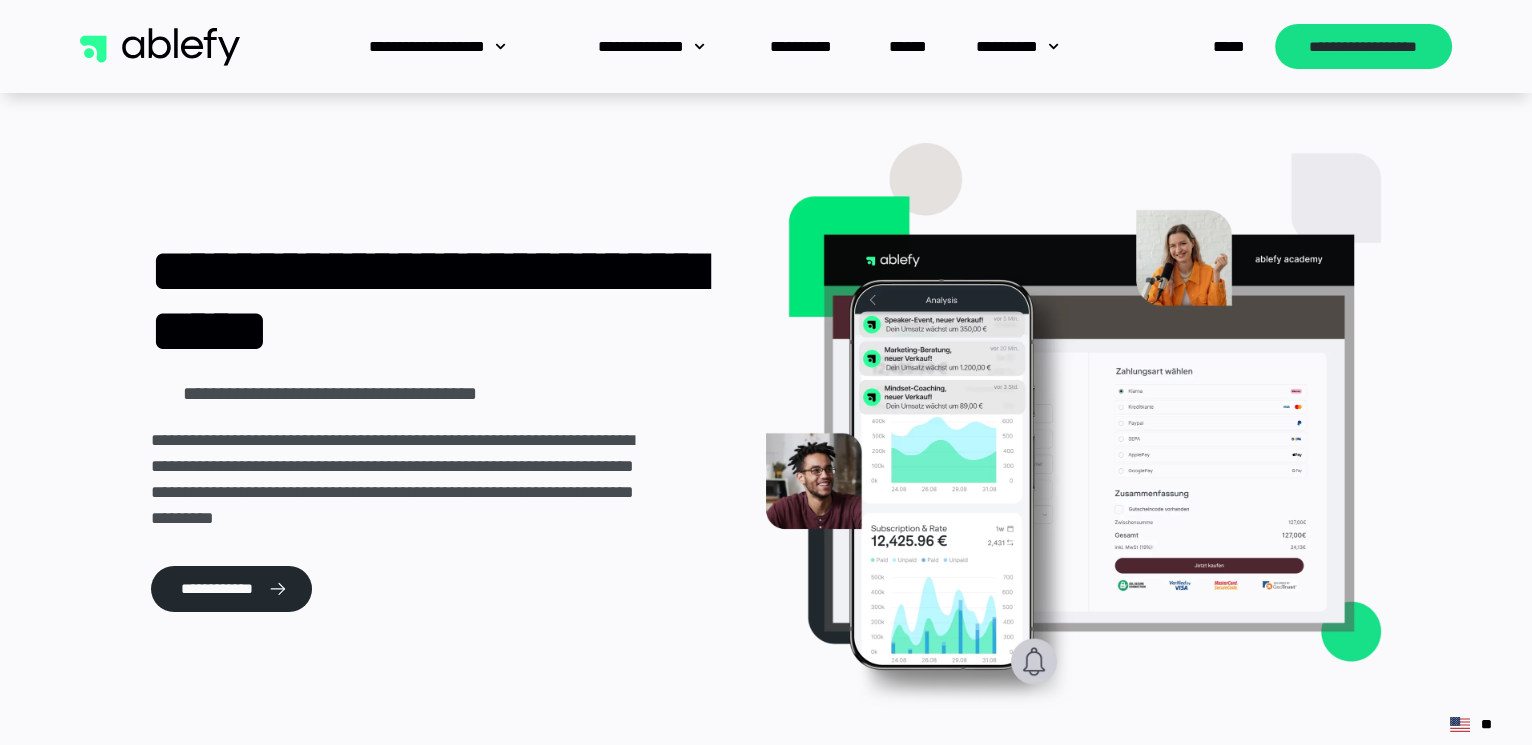 click on "**********" at bounding box center [766, 426] 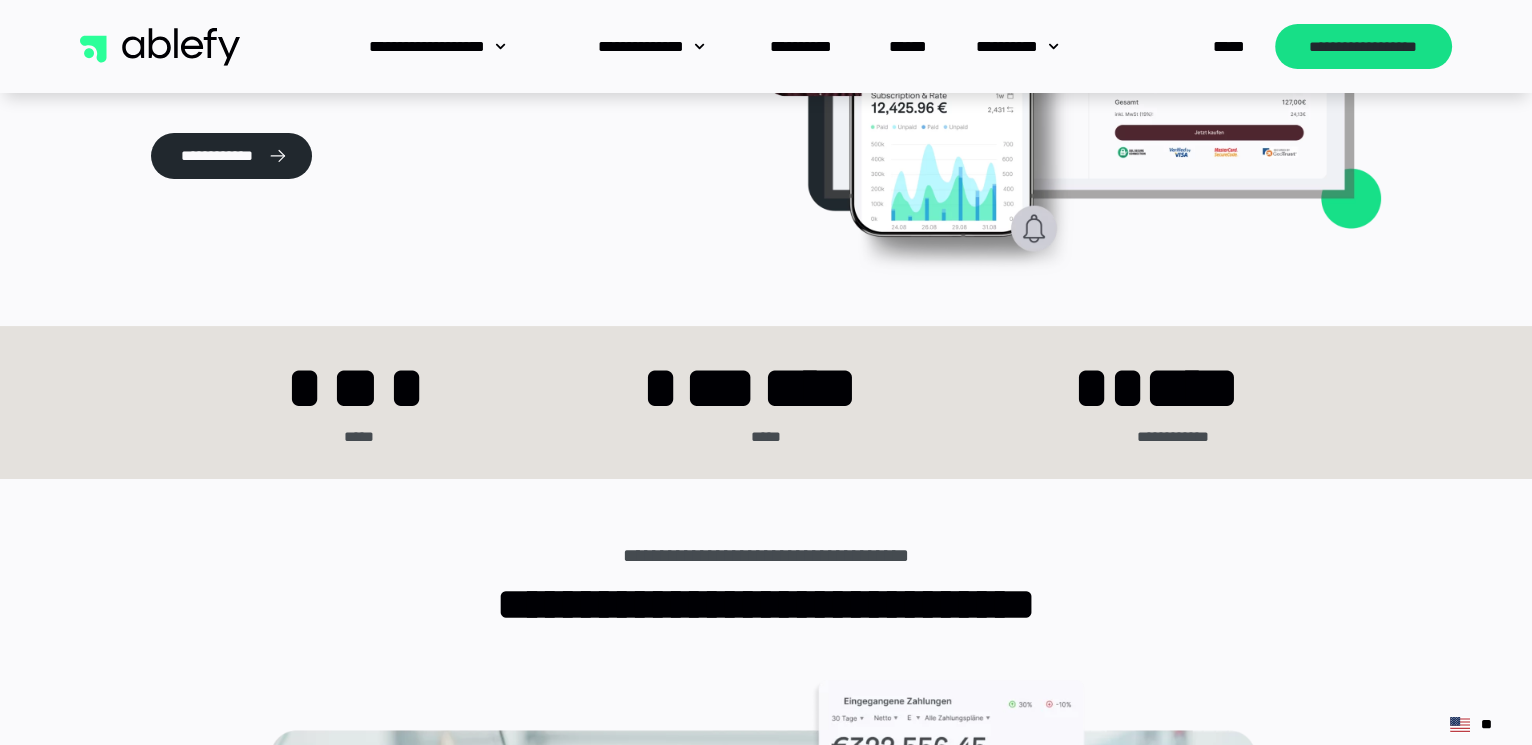 scroll, scrollTop: 438, scrollLeft: 0, axis: vertical 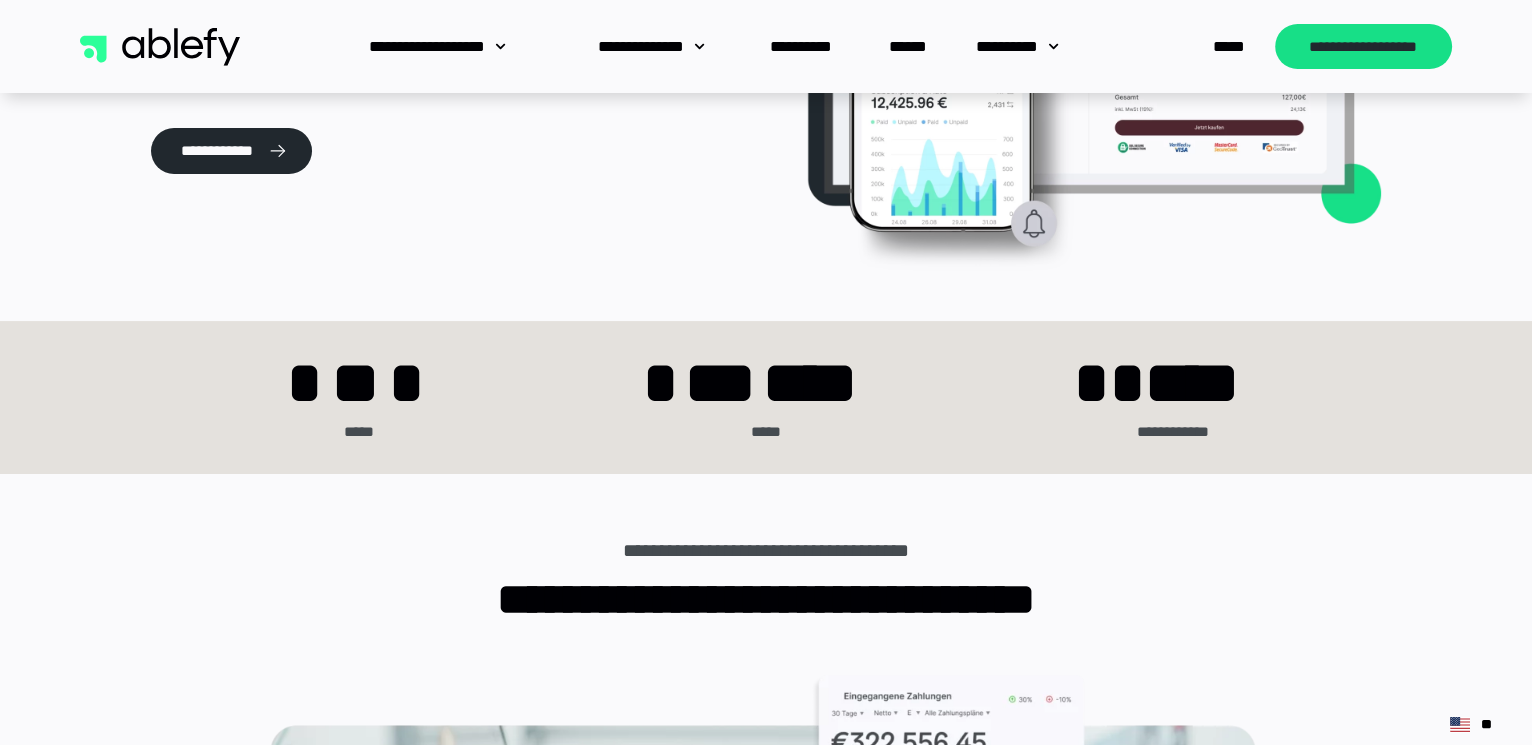click on "**********" at bounding box center [766, 1085] 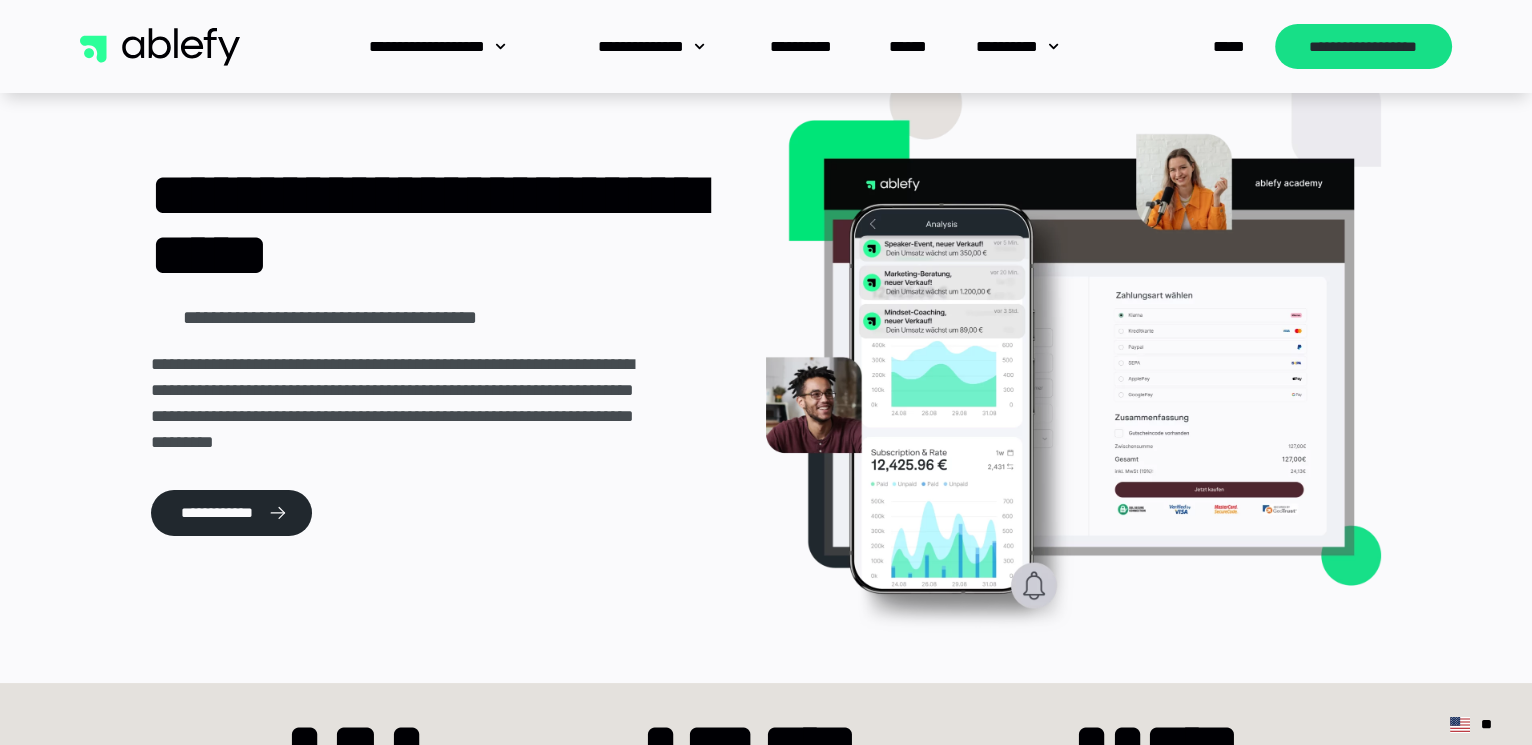 scroll, scrollTop: 0, scrollLeft: 0, axis: both 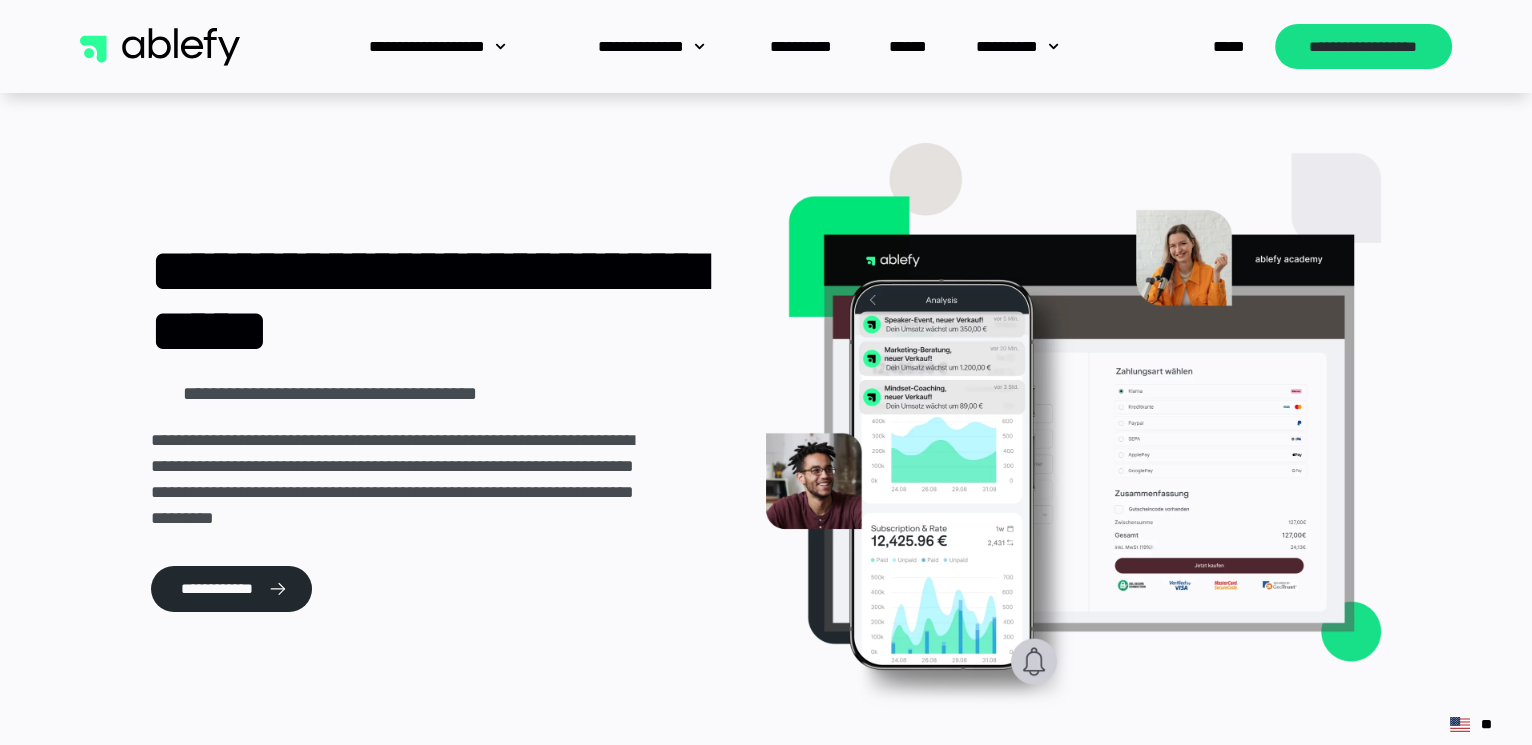 click on "**********" at bounding box center (766, 426) 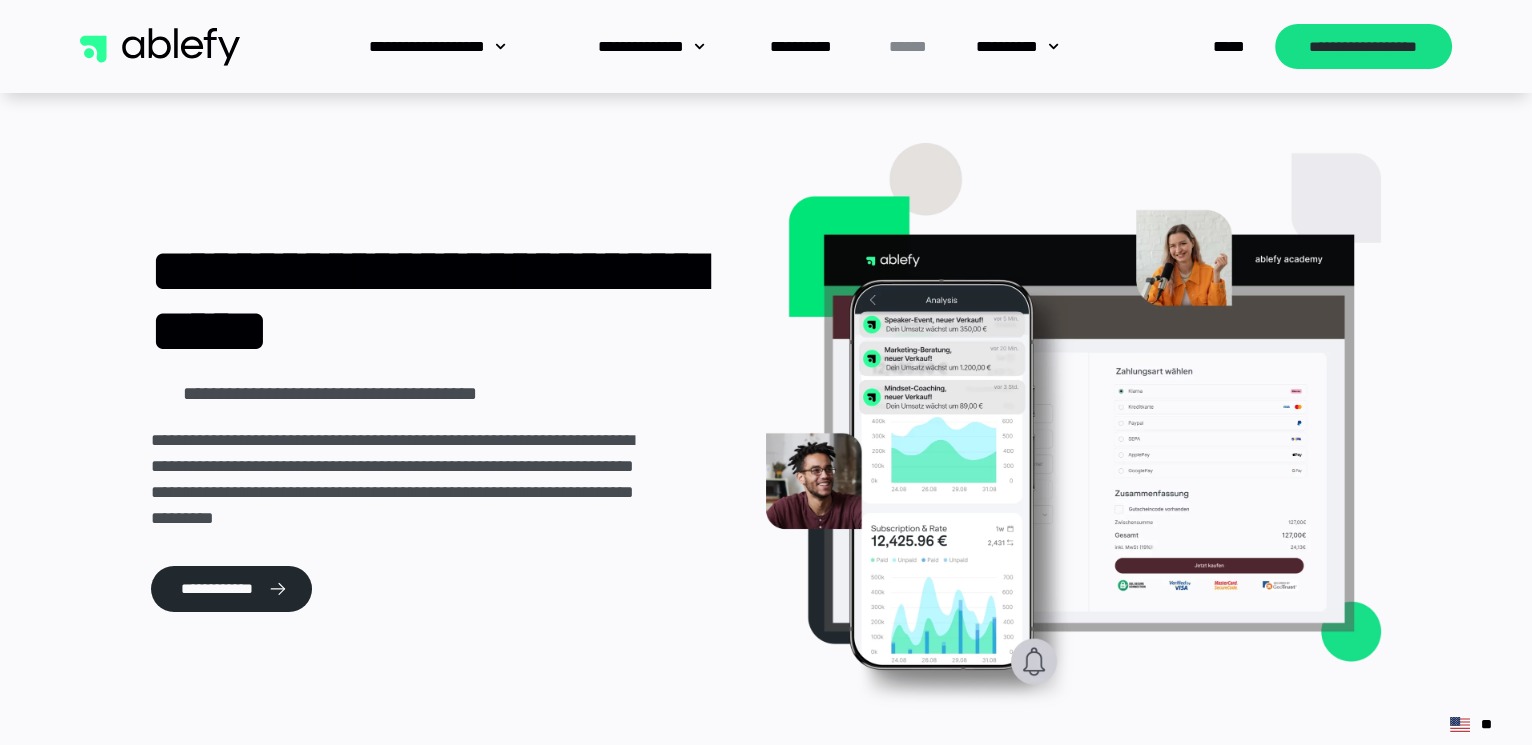 click on "******" 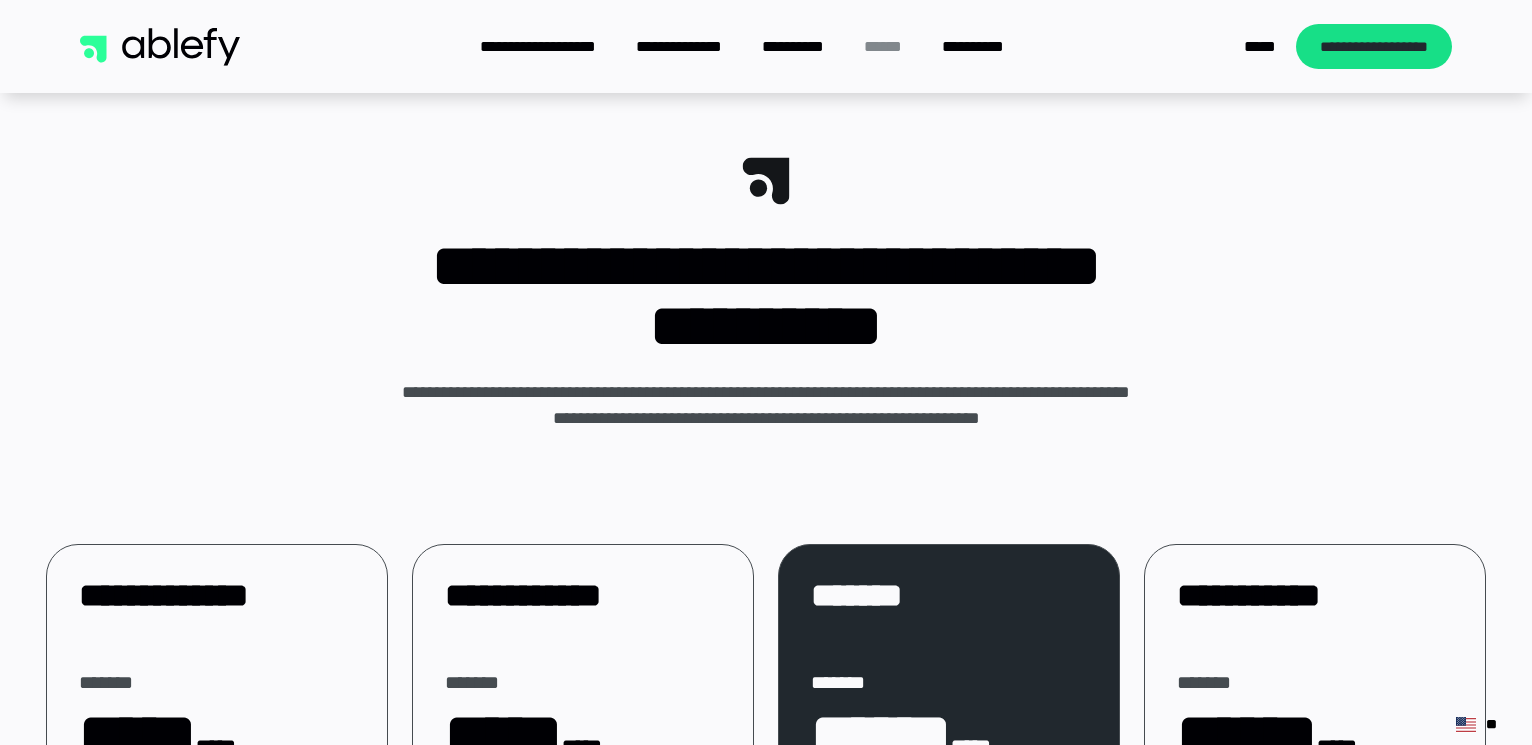 scroll, scrollTop: 0, scrollLeft: 0, axis: both 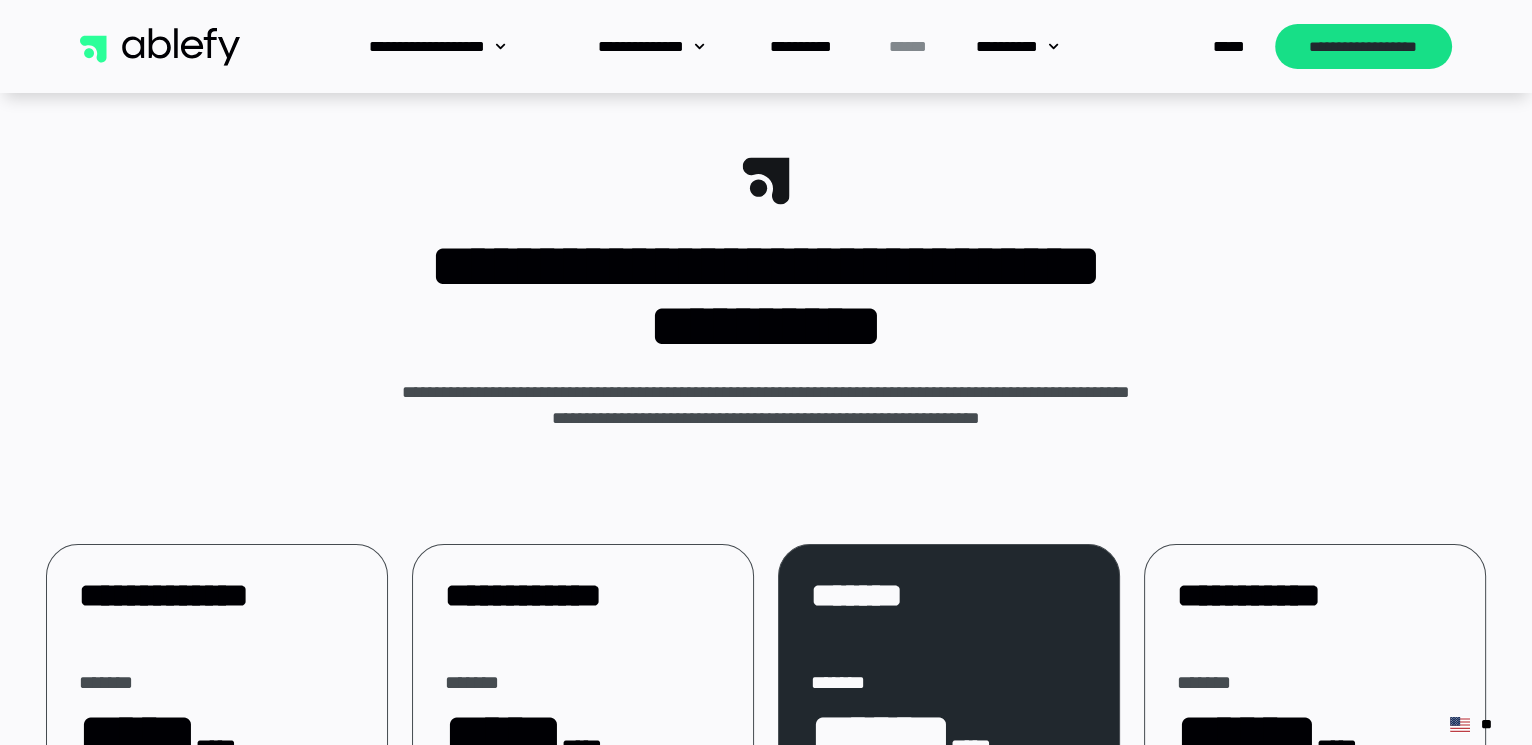 click on "**********" at bounding box center (766, 262) 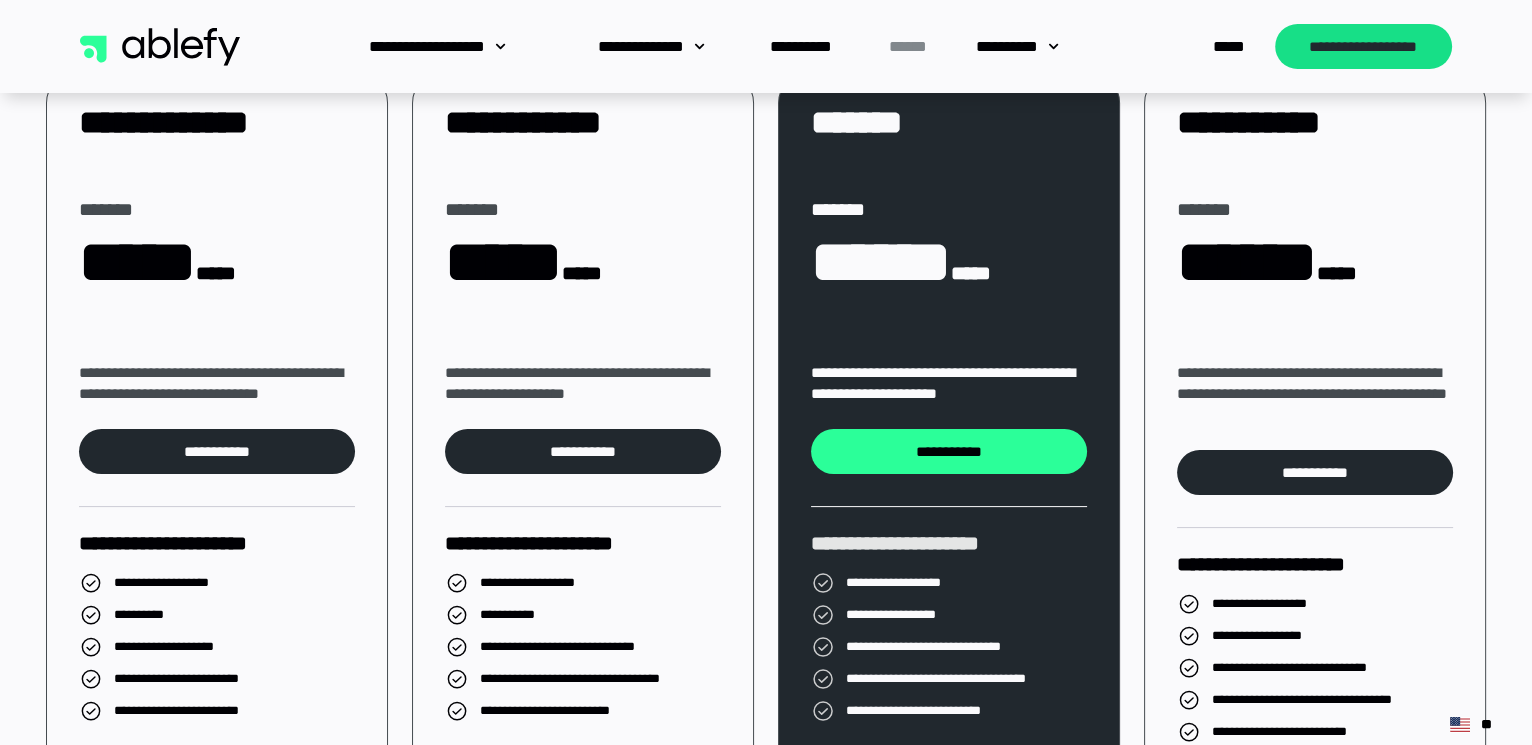 scroll, scrollTop: 529, scrollLeft: 0, axis: vertical 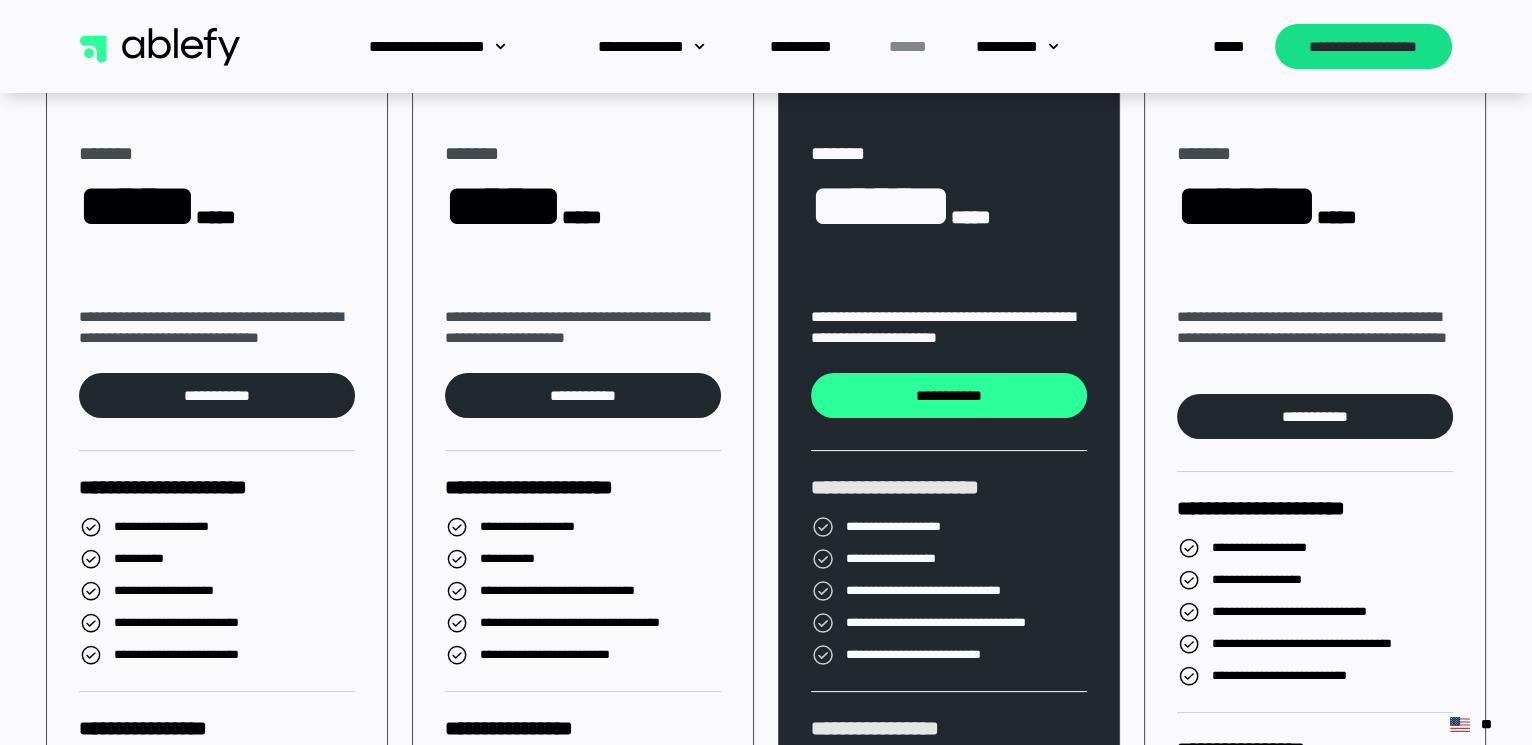 click on "**********" at bounding box center (766, 750) 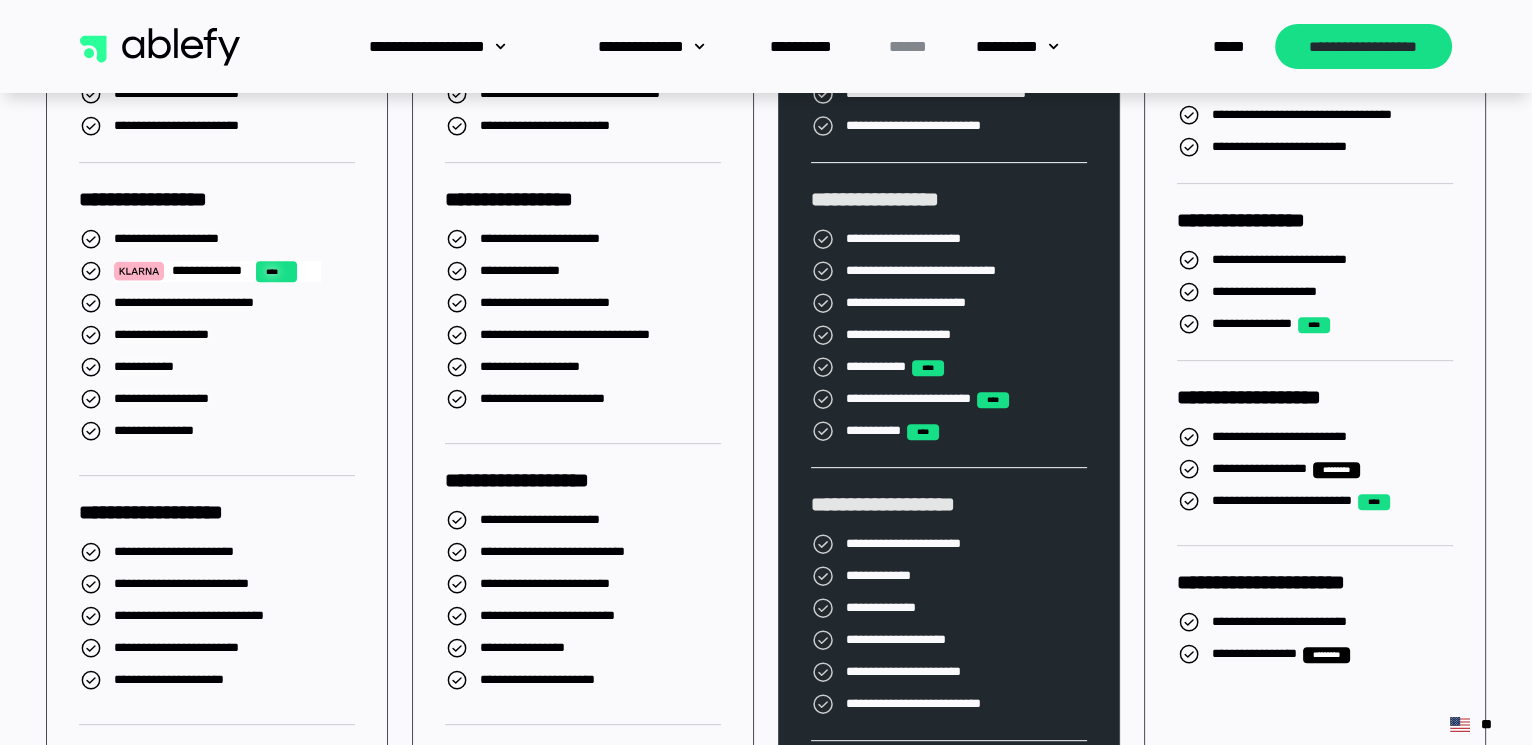 scroll, scrollTop: 529, scrollLeft: 0, axis: vertical 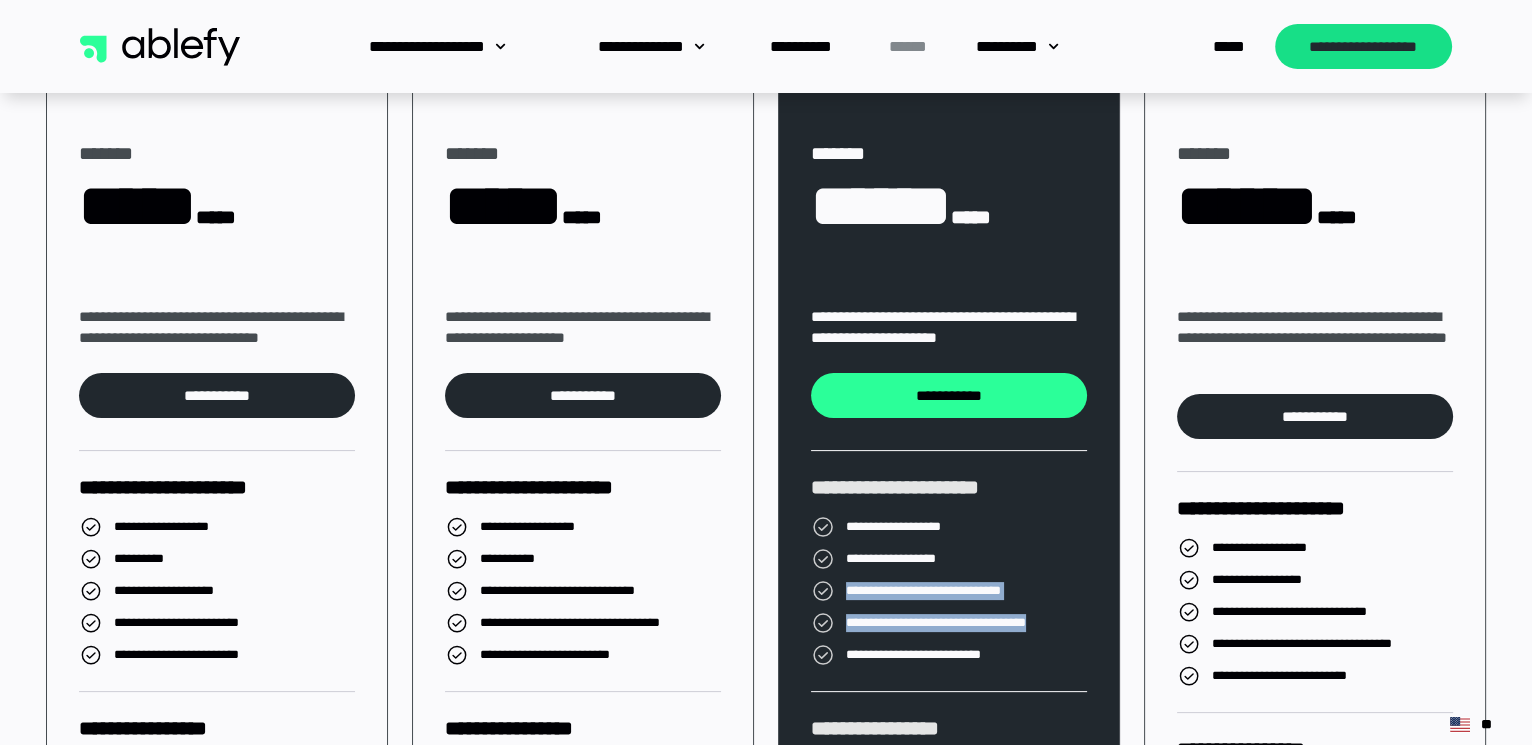 drag, startPoint x: 845, startPoint y: 591, endPoint x: 1088, endPoint y: 622, distance: 244.96939 